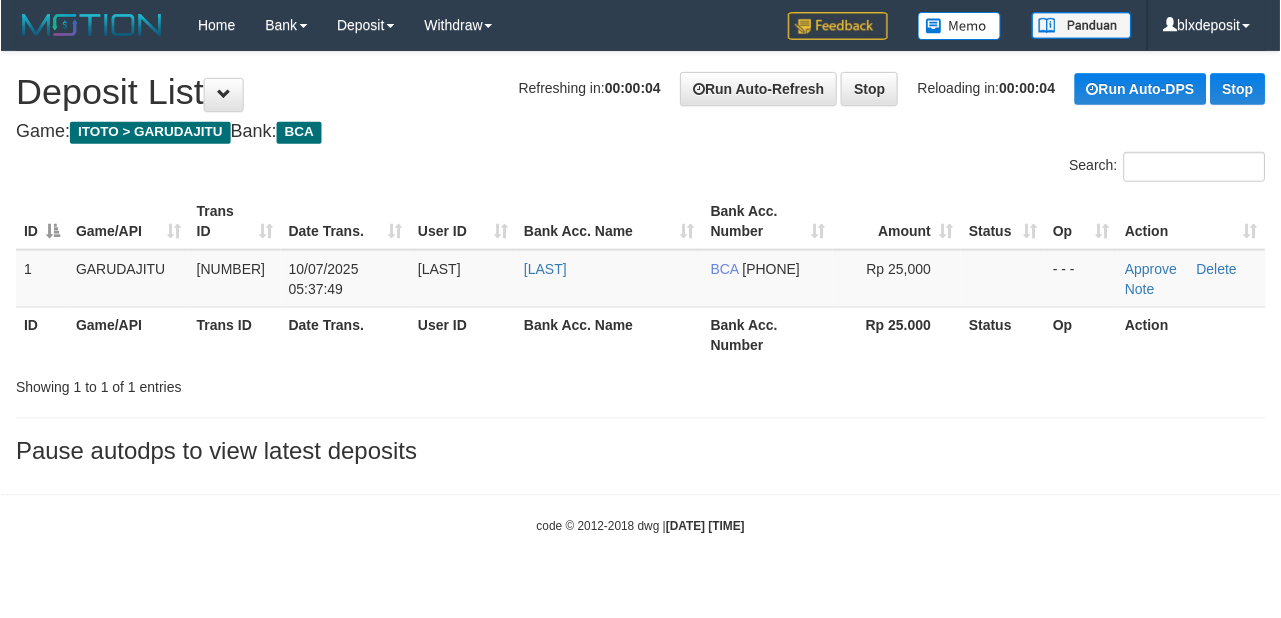 scroll, scrollTop: 0, scrollLeft: 0, axis: both 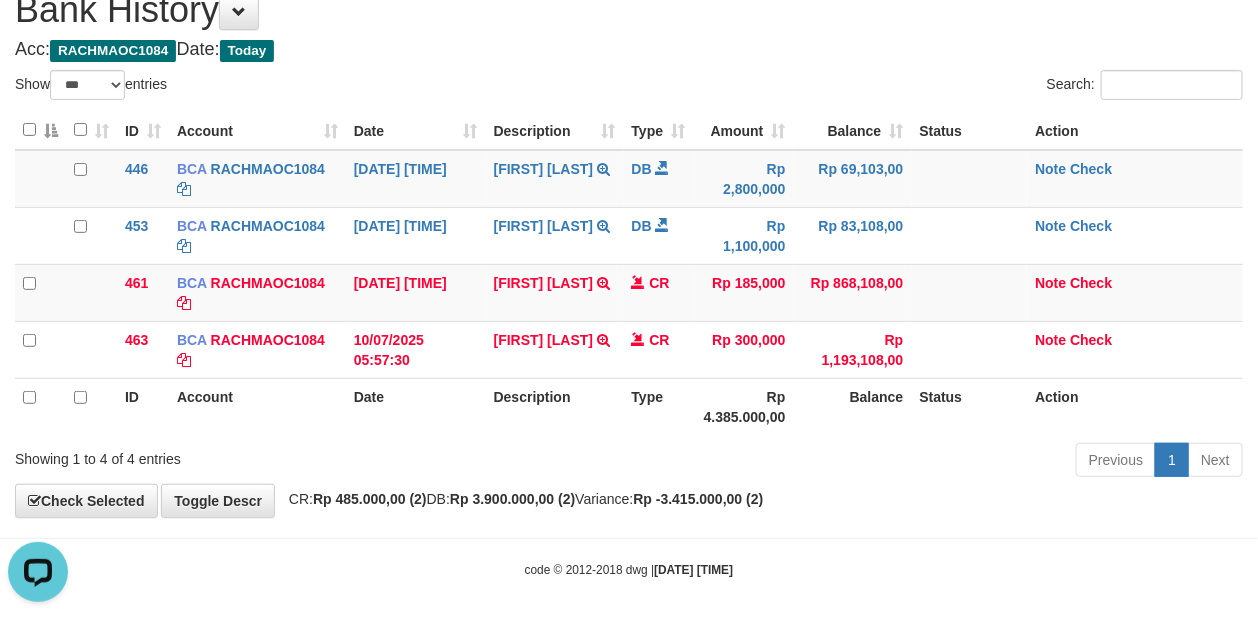 click on "**********" at bounding box center (629, 209) 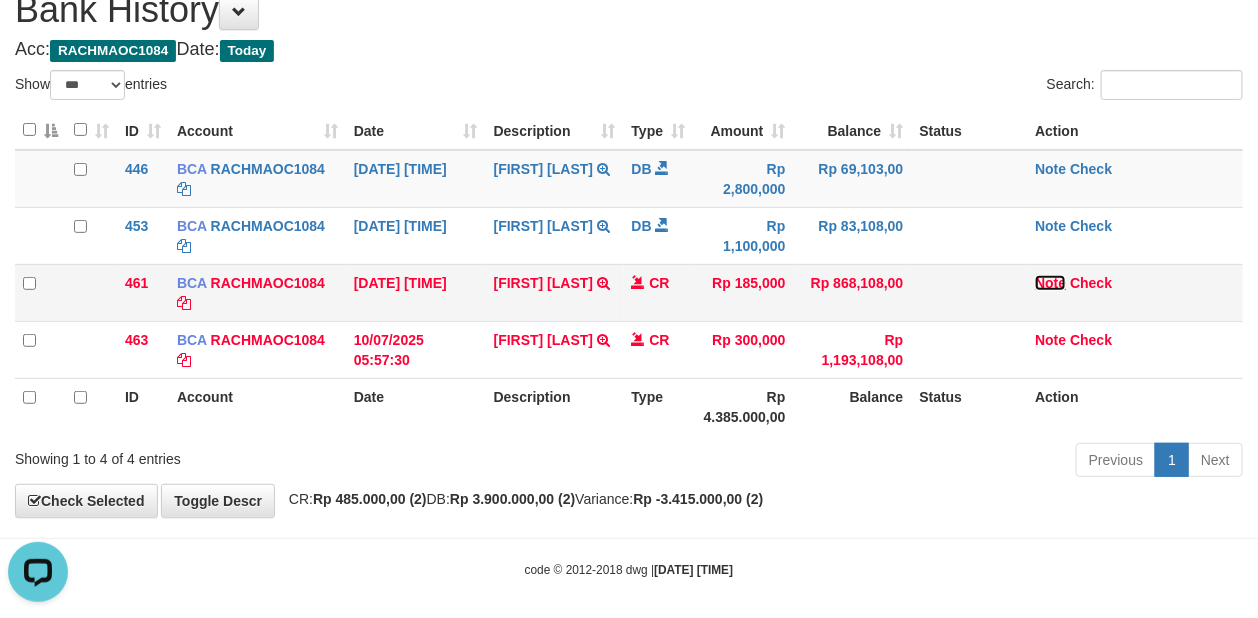 click on "Note" at bounding box center (544, 283) 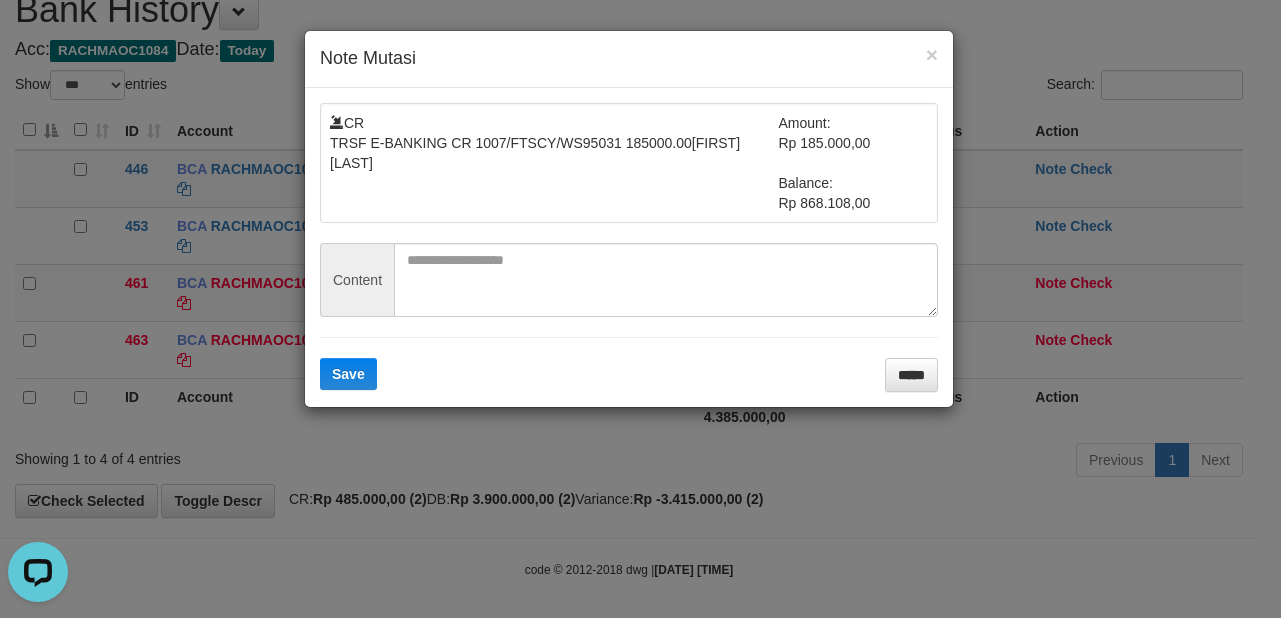 drag, startPoint x: 543, startPoint y: 204, endPoint x: 538, endPoint y: 216, distance: 13 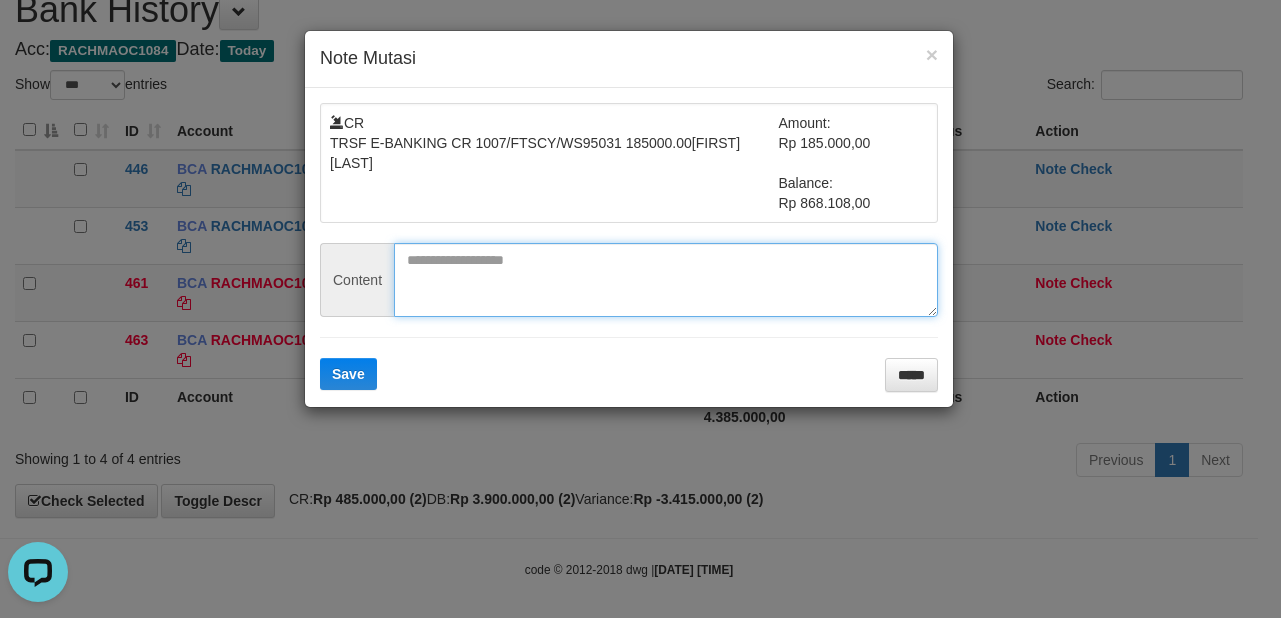 click at bounding box center [666, 280] 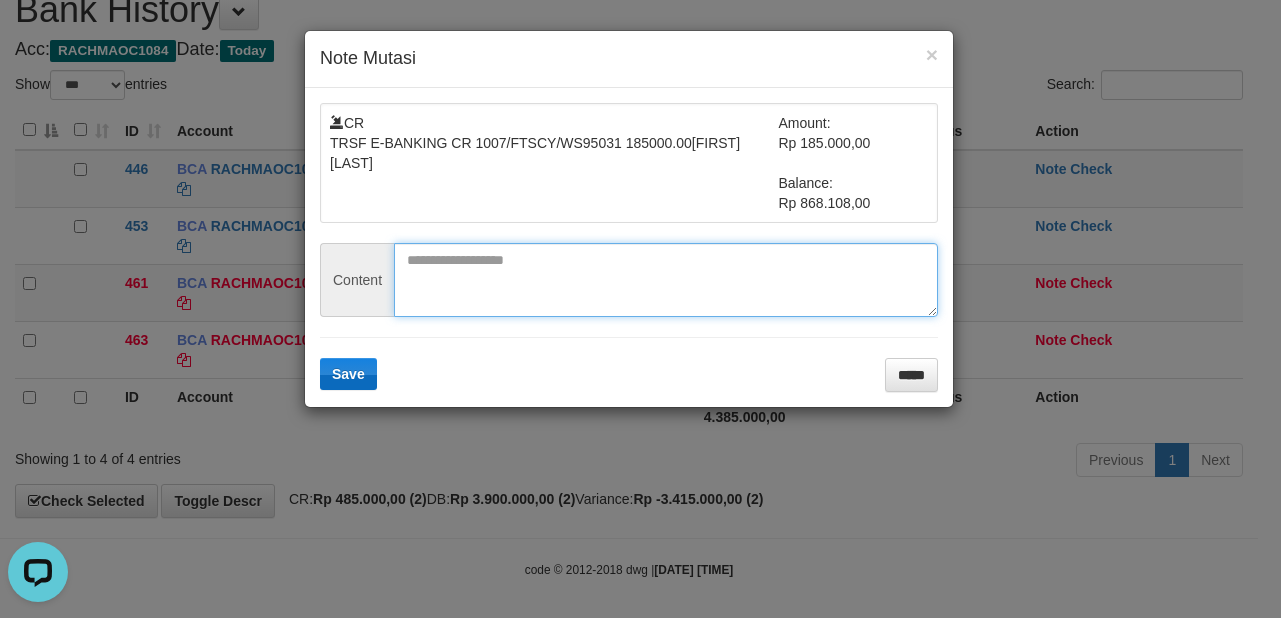 paste on "*********" 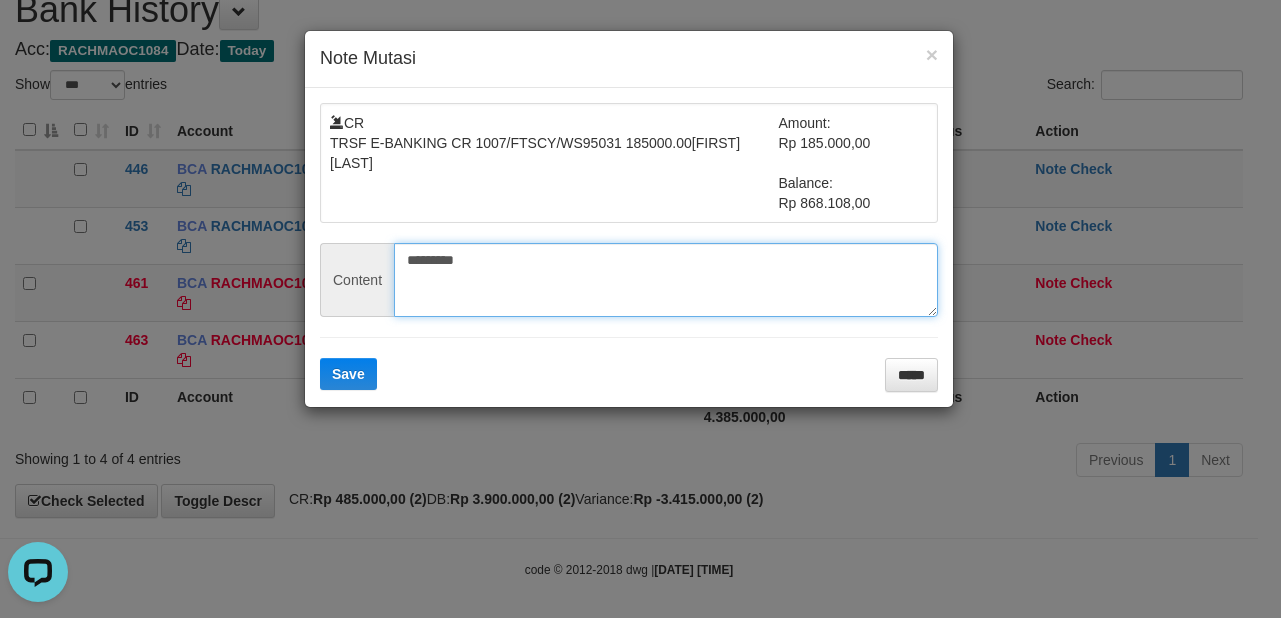 type on "*********" 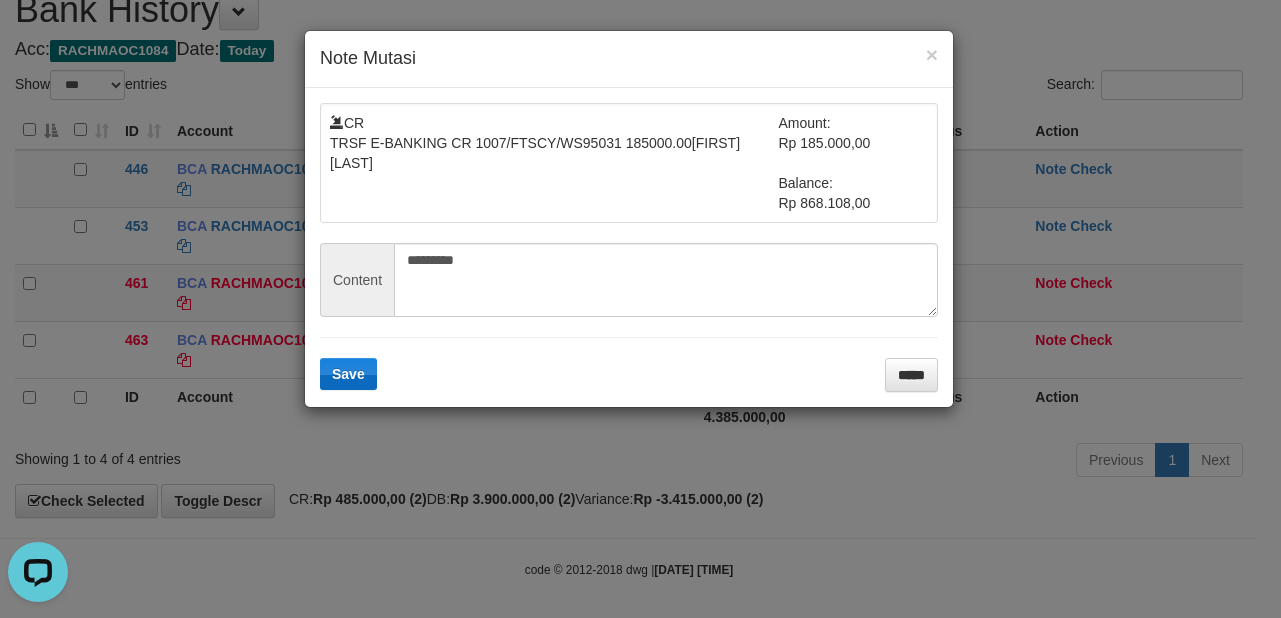 click on "CR
TRSF E-BANKING CR 1007/FTSCY/WS95031
185000.00EKO JATMIKO
Amount:
Rp 185.000,00
Balance:
Rp 868.108,00
Content
*********
Save
*****" at bounding box center (629, 247) 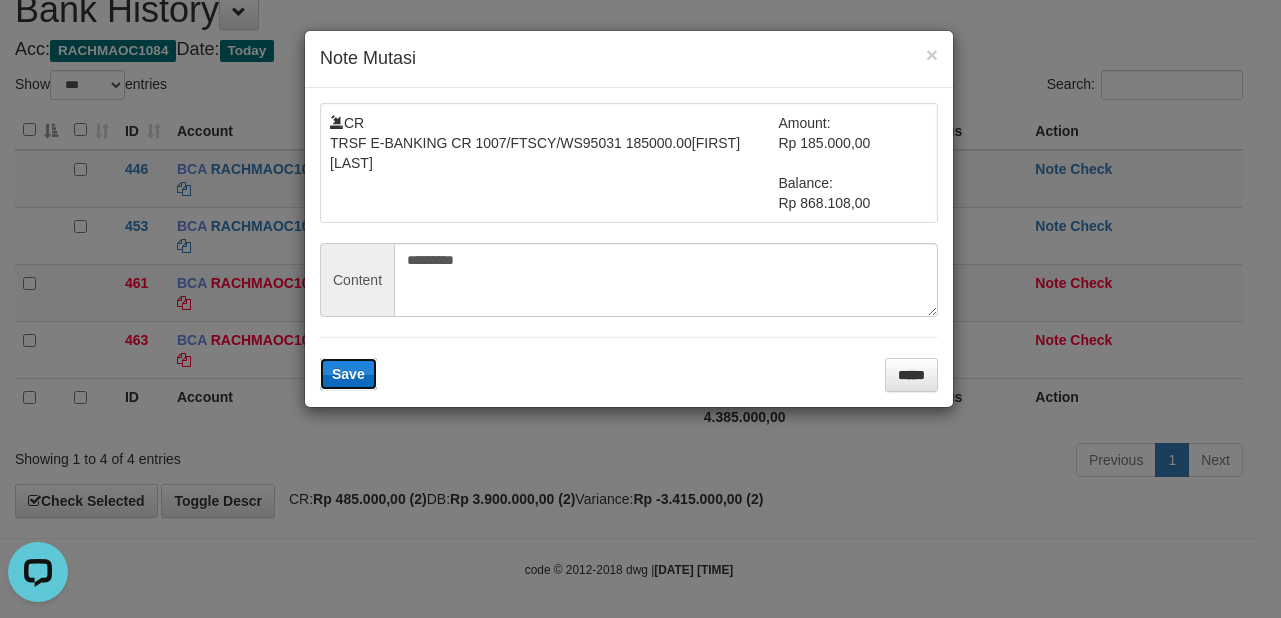 click on "Save" at bounding box center (348, 374) 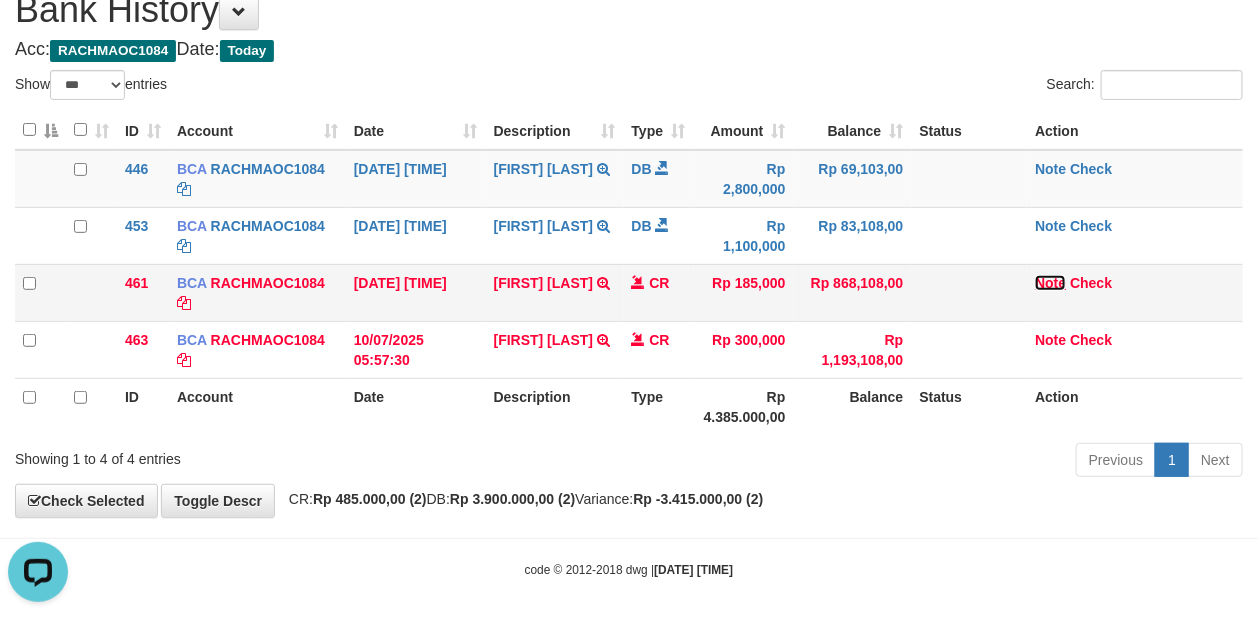 click on "Note" at bounding box center [544, 283] 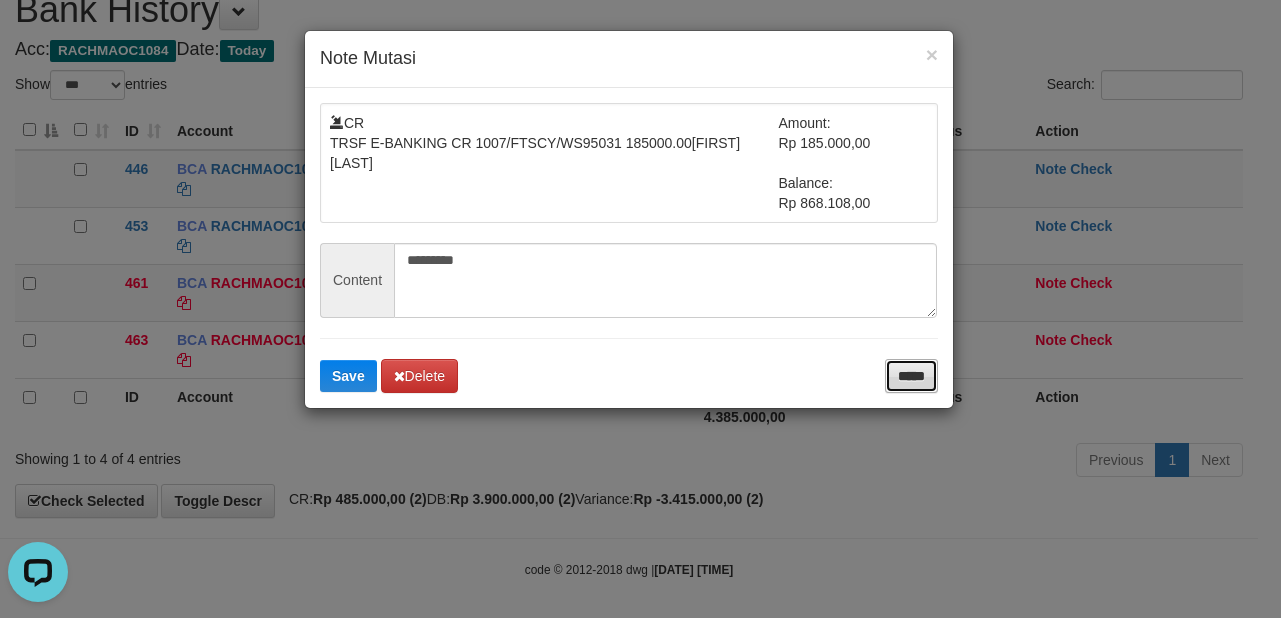 click on "*****" at bounding box center [911, 376] 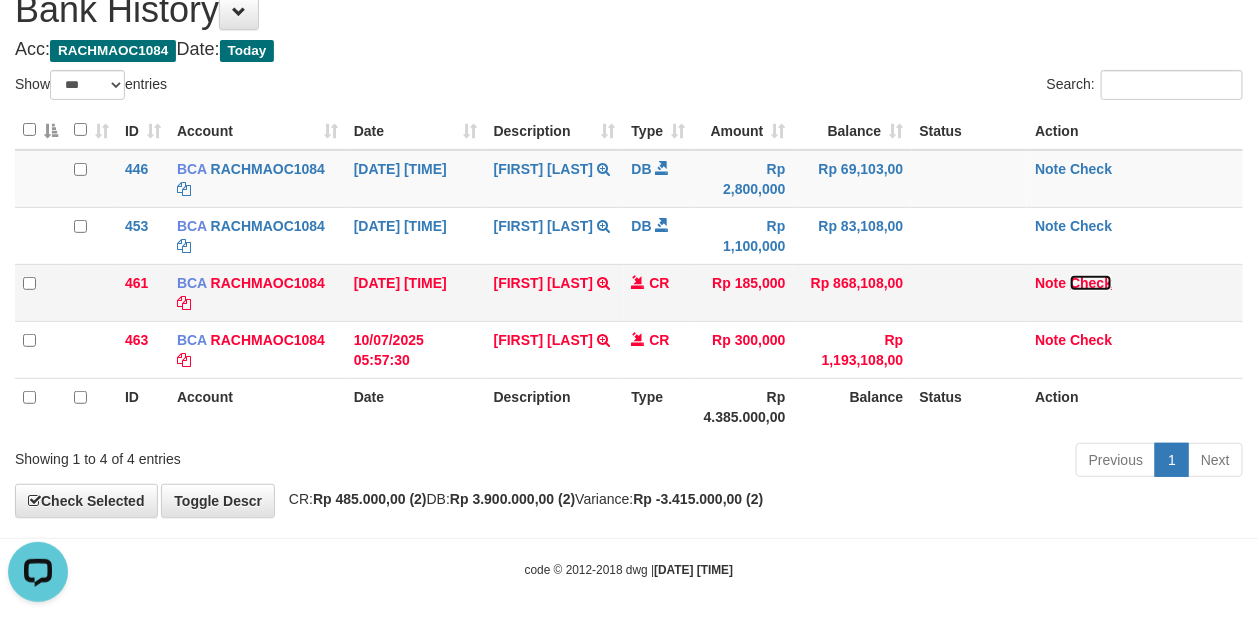 click on "Check" at bounding box center (268, 283) 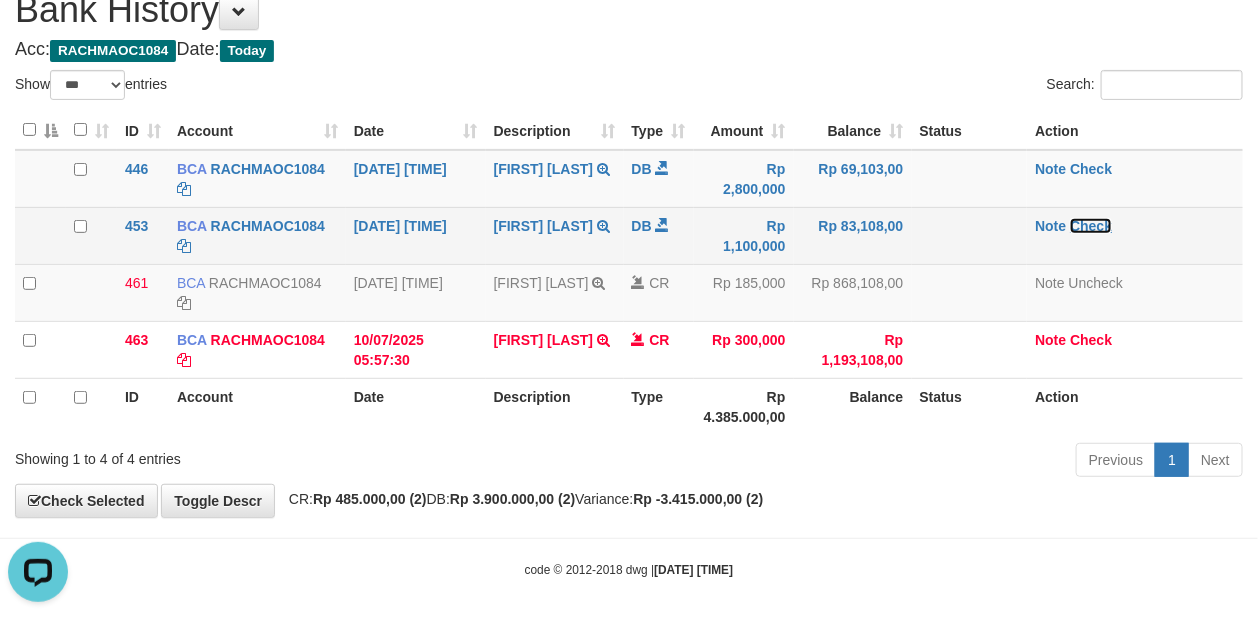 click on "Check" at bounding box center (268, 226) 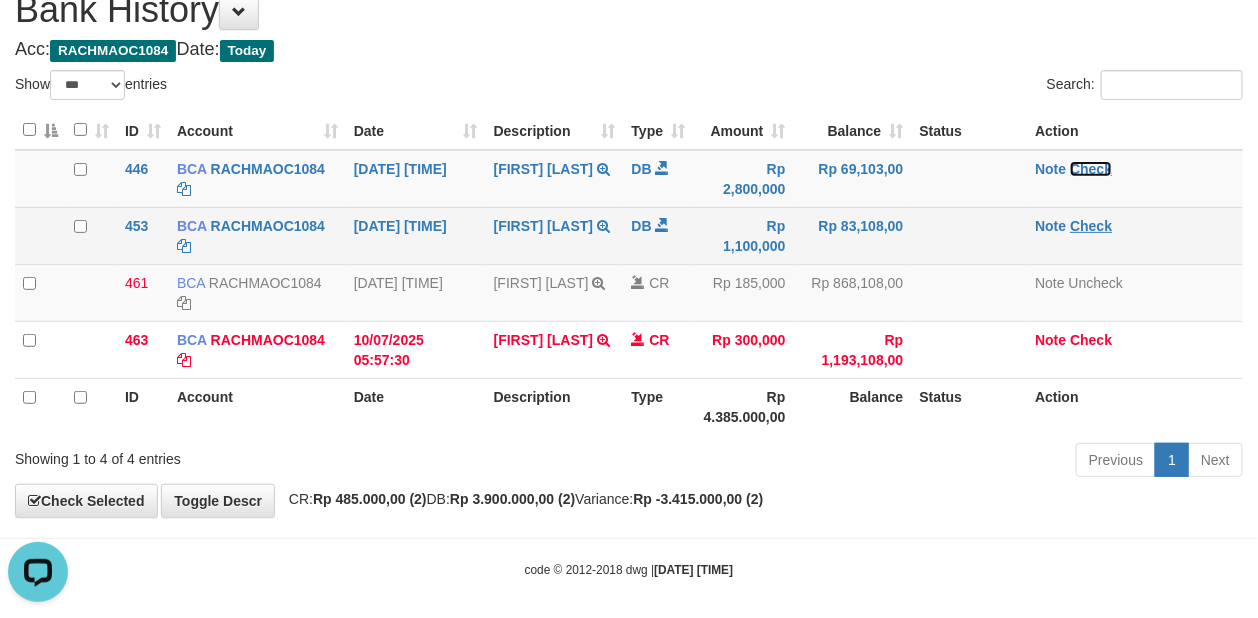 click on "Check" at bounding box center [268, 169] 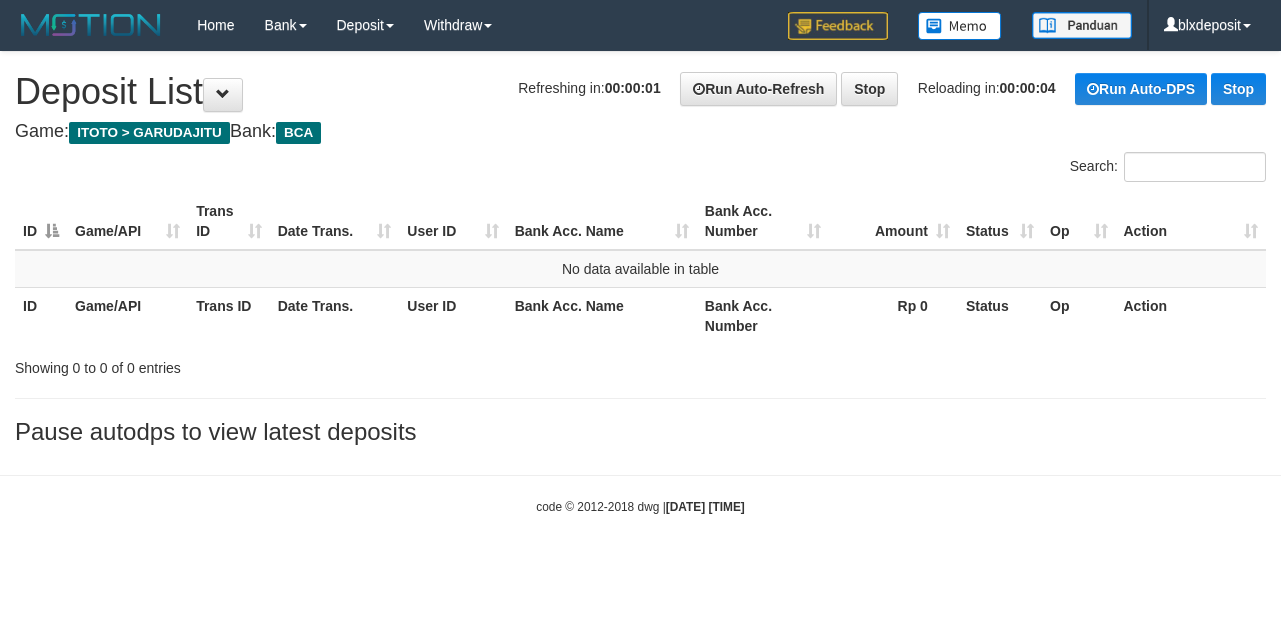 scroll, scrollTop: 0, scrollLeft: 0, axis: both 